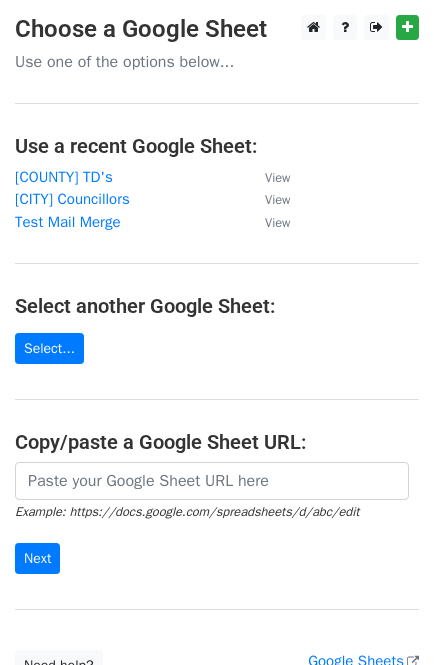 scroll, scrollTop: 0, scrollLeft: 0, axis: both 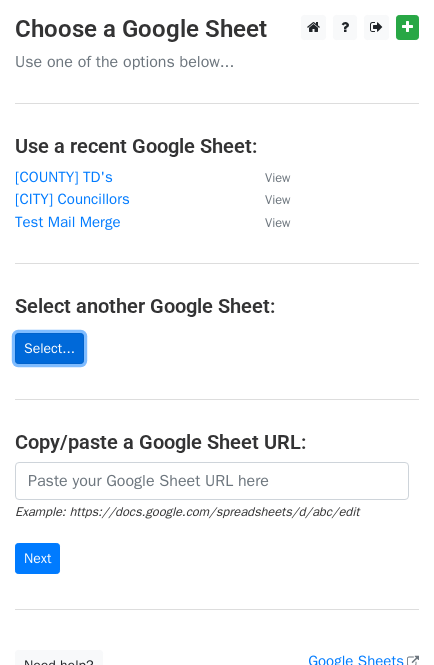 click on "Select..." at bounding box center [49, 348] 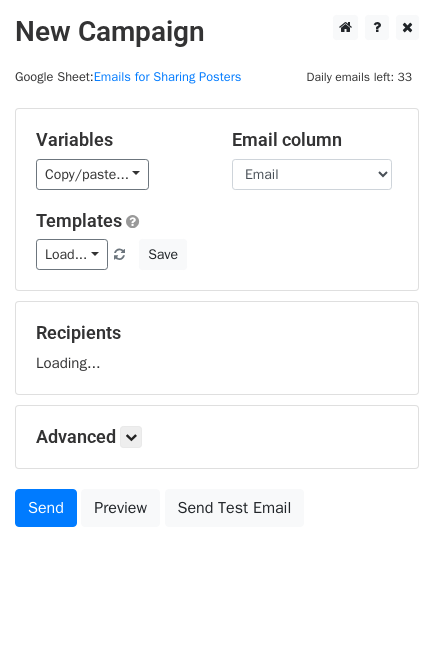 scroll, scrollTop: 0, scrollLeft: 0, axis: both 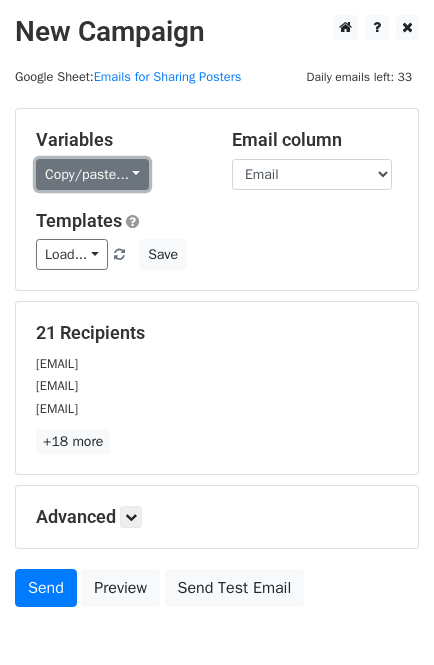 click on "Copy/paste..." at bounding box center (92, 174) 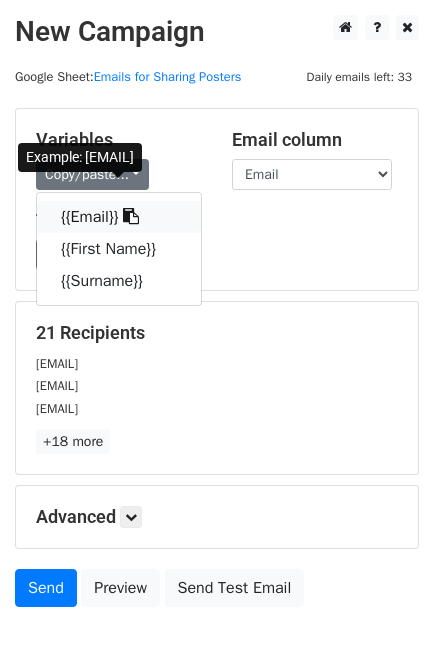 click on "{{Email}}" at bounding box center [119, 217] 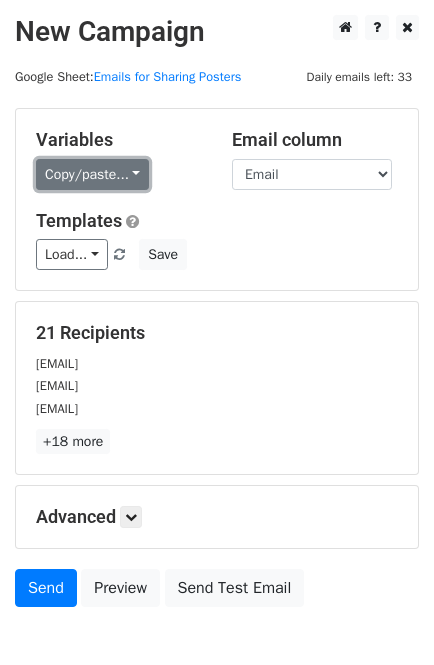 click on "Copy/paste..." at bounding box center [92, 174] 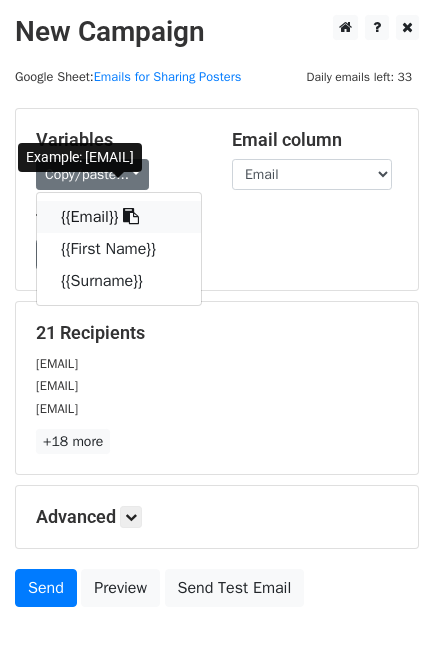 click on "{{Email}}" at bounding box center [119, 217] 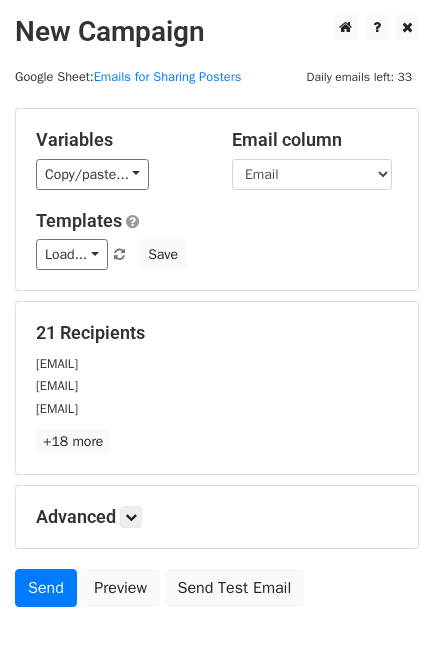 click on "21 Recipients
josephinemalone@gmail.com
info@cti.ie
reception@kathleenwardhealthclinic.ie
+18 more
21 Recipients
×
josephinemalone@gmail.com
info@cti.ie
reception@kathleenwardhealthclinic.ie
sereneretreat@hotmail.co.uk
louisempepper@gmail.com
maireadh66@gmail.com
lorenc@lorencmedical.com
bellurganmay@gmail.com
mcarch@outlook.ie
niall@ohagans.ie
nshawster@gmail.com
patreflex3@hotmail.com
paulacarron@hotmail.com
home@raymondmanley.ie
laverty3@live.ie>
sv1campbell@gmail.com
shanemccann80@outlook.com
nfo@orielpropertymanagement.com
sharon.tiernan-murphy@travelcounsellors.com
info@synergyholistic.co.uk
lynn@naturesalchemy.ie
Close" at bounding box center [217, 388] 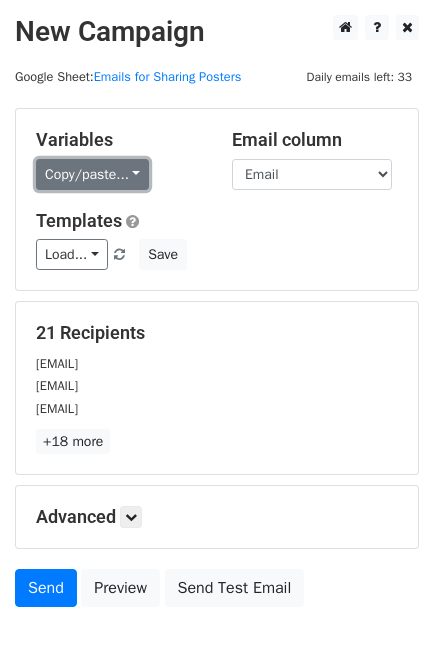 click on "Copy/paste..." at bounding box center (92, 174) 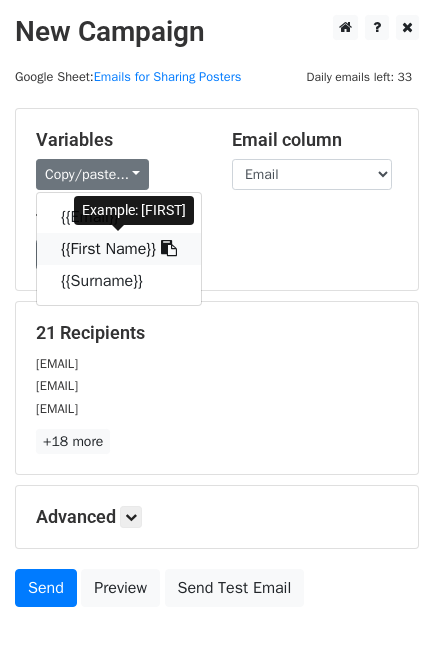 click on "{{First Name}}" at bounding box center (119, 249) 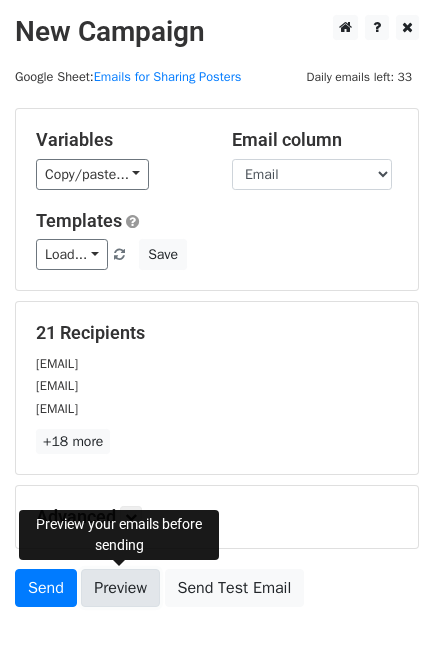 click on "Preview" at bounding box center [120, 588] 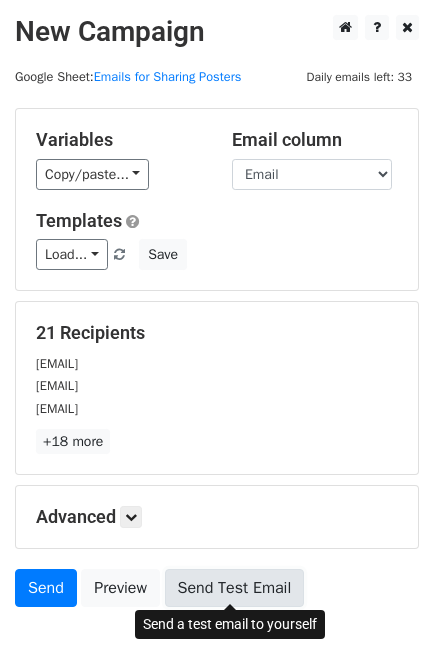 click on "Send Test Email" at bounding box center (235, 588) 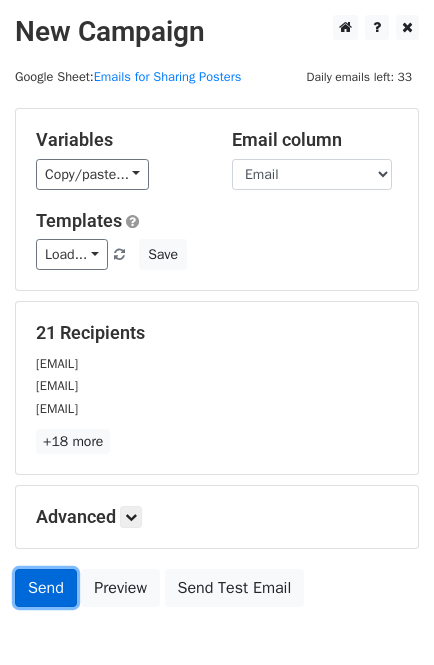 click on "Send" at bounding box center [46, 588] 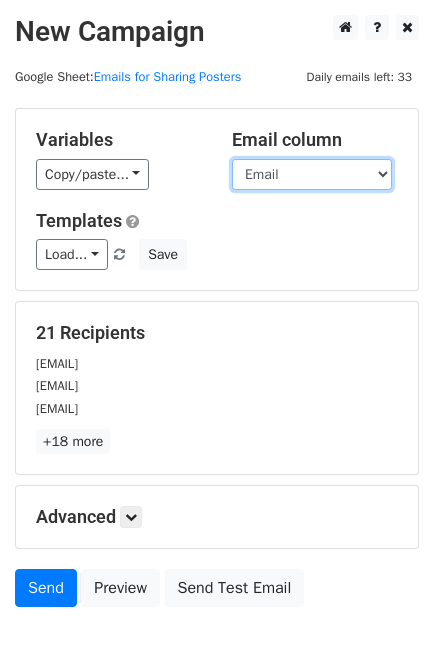 click on "Email
First Name
Surname" at bounding box center [312, 174] 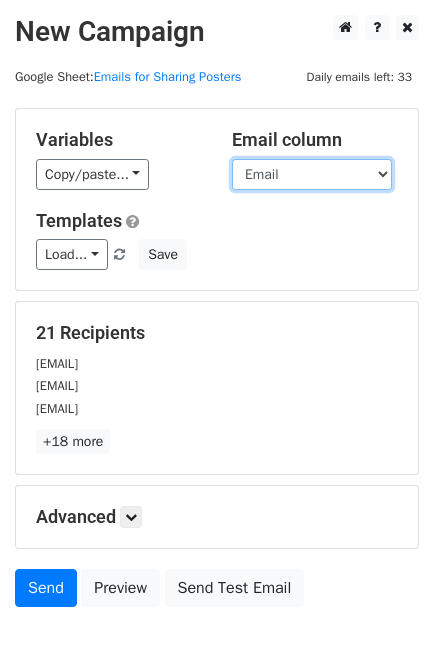 click on "Email
First Name
Surname" at bounding box center [312, 174] 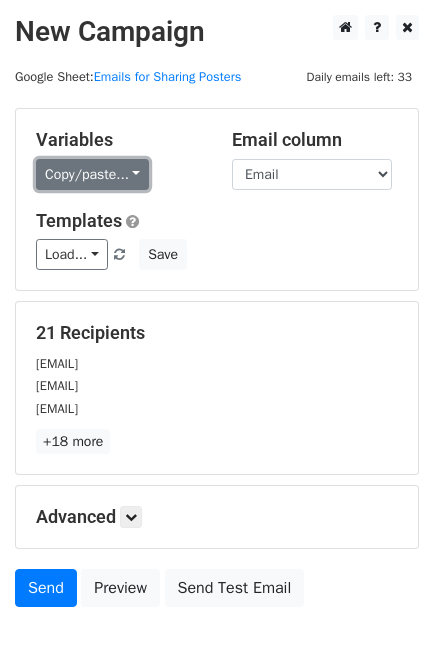 click on "Copy/paste..." at bounding box center (92, 174) 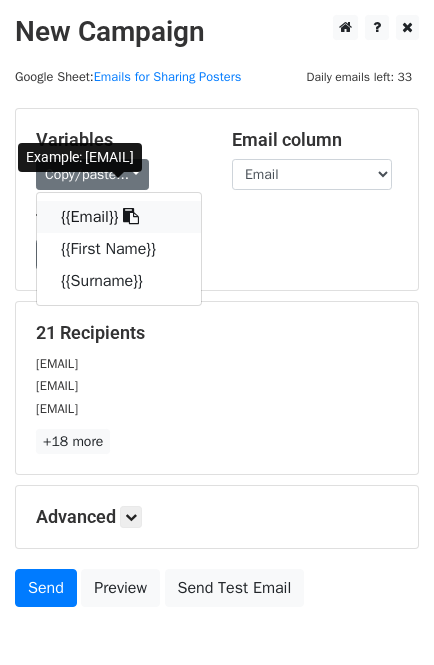 click on "{{Email}}" at bounding box center [119, 217] 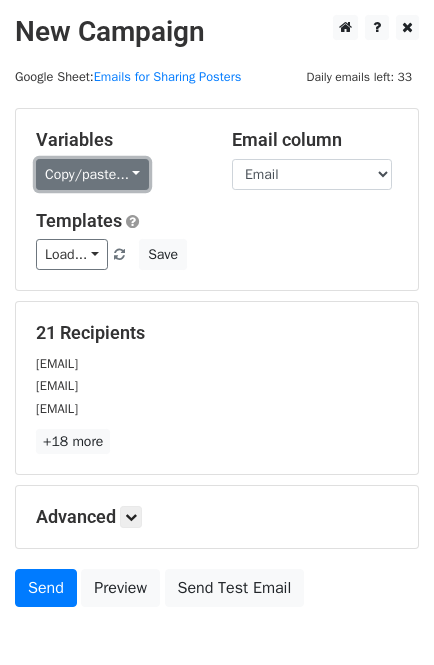 click on "Copy/paste..." at bounding box center (92, 174) 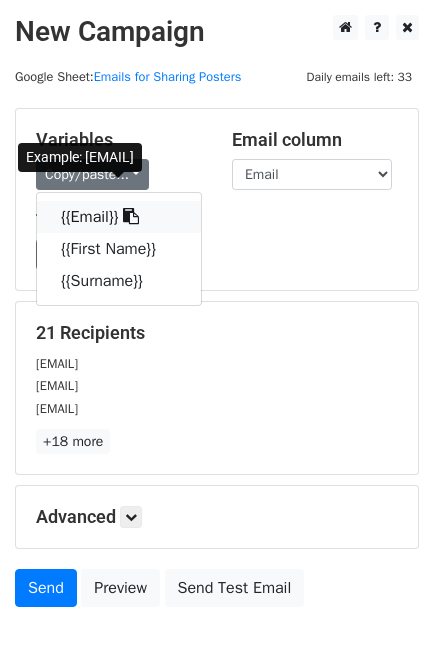 click on "{{Email}}" at bounding box center (119, 217) 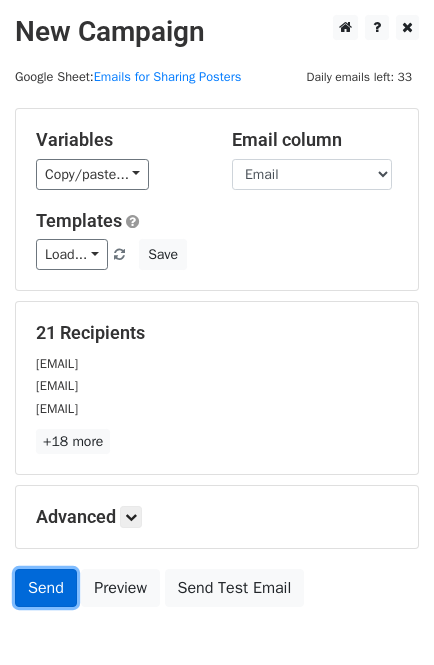 click on "Send" at bounding box center [46, 588] 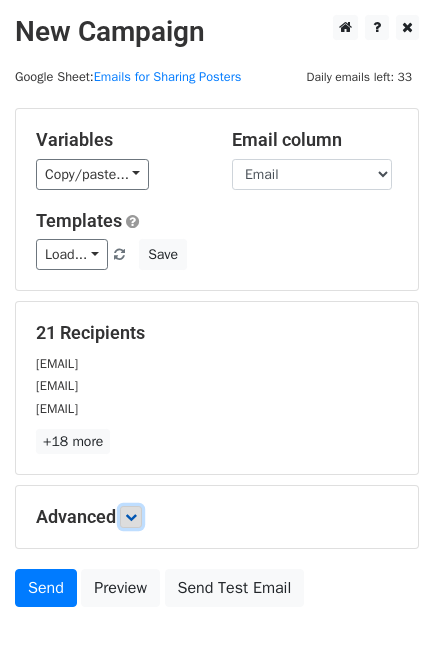 click at bounding box center [131, 517] 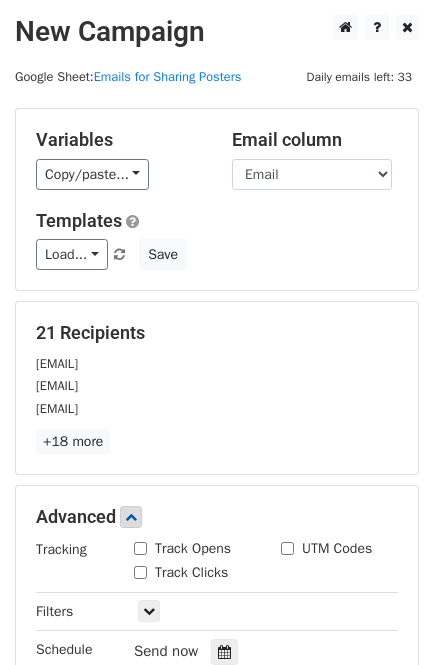 click on "New Campaign
Daily emails left: 33
Google Sheet:
Emails for Sharing Posters
Variables
Copy/paste...
{{Email}}
{{First Name}}
{{Surname}}
Email column
Email
First Name
Surname
Templates
Load...
No templates saved
Save
21 Recipients
josephinemalone@gmail.com
info@cti.ie
reception@kathleenwardhealthclinic.ie
+18 more
21 Recipients
×
josephinemalone@gmail.com
info@cti.ie
reception@kathleenwardhealthclinic.ie
sereneretreat@hotmail.co.uk
louisempepper@gmail.com
maireadh66@gmail.com
lorenc@lorencmedical.com
bellurganmay@gmail.com
mcarch@outlook.ie
niall@ohagans.ie
nshawster@gmail.com
patreflex3@hotmail.com
paulacarron@hotmail.com
home@raymondmanley.ie
laverty3@live.ie>
sv1campbell@gmail.com" at bounding box center (217, 415) 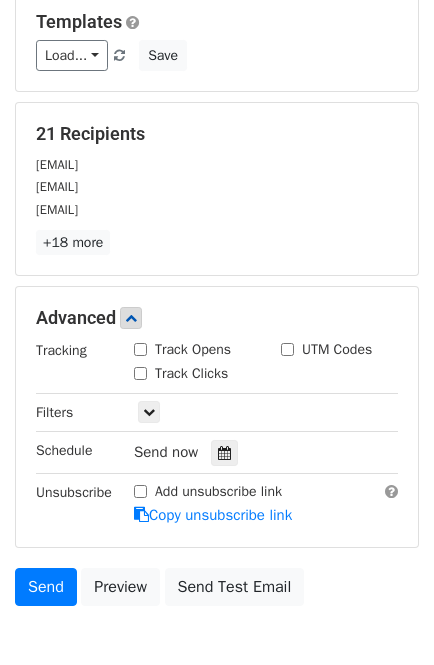 scroll, scrollTop: 249, scrollLeft: 0, axis: vertical 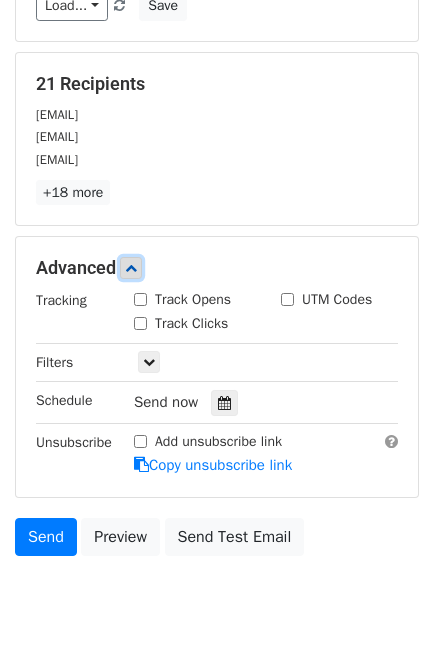 click at bounding box center (131, 268) 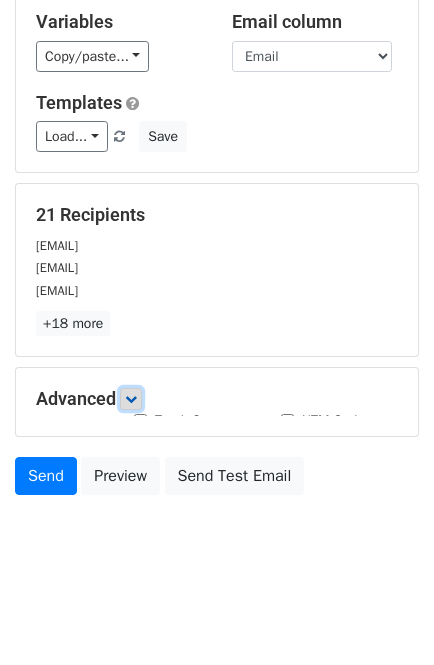 scroll, scrollTop: 109, scrollLeft: 0, axis: vertical 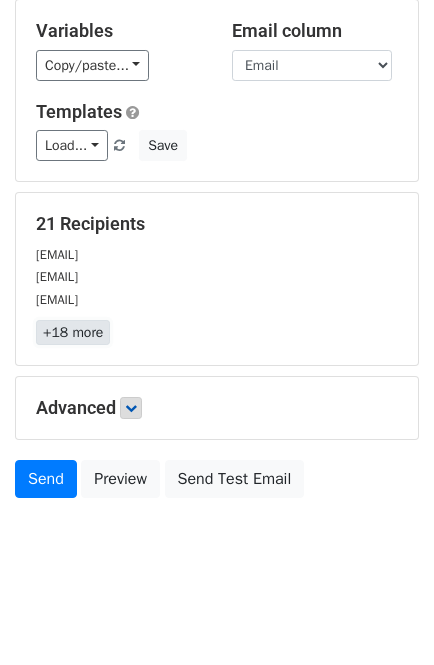 click on "+18 more" at bounding box center [73, 332] 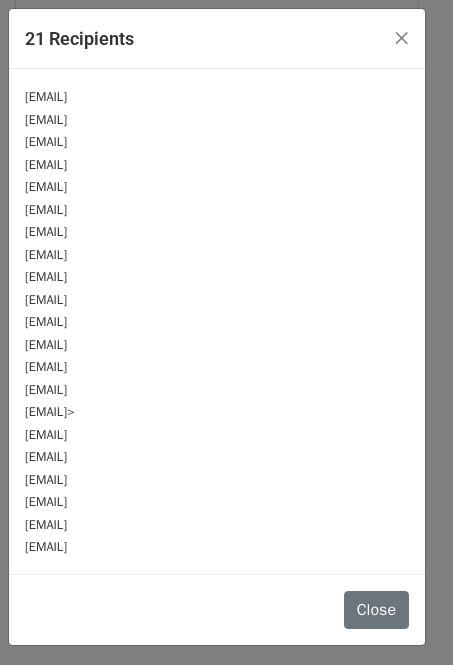 drag, startPoint x: 231, startPoint y: 474, endPoint x: 3, endPoint y: 467, distance: 228.10744 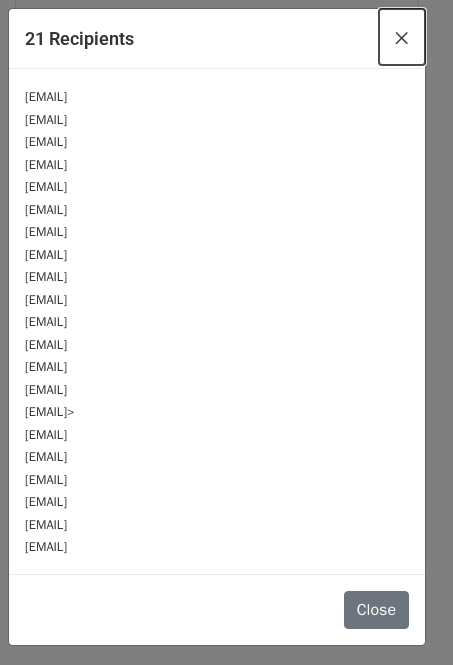 click on "×" at bounding box center (402, 37) 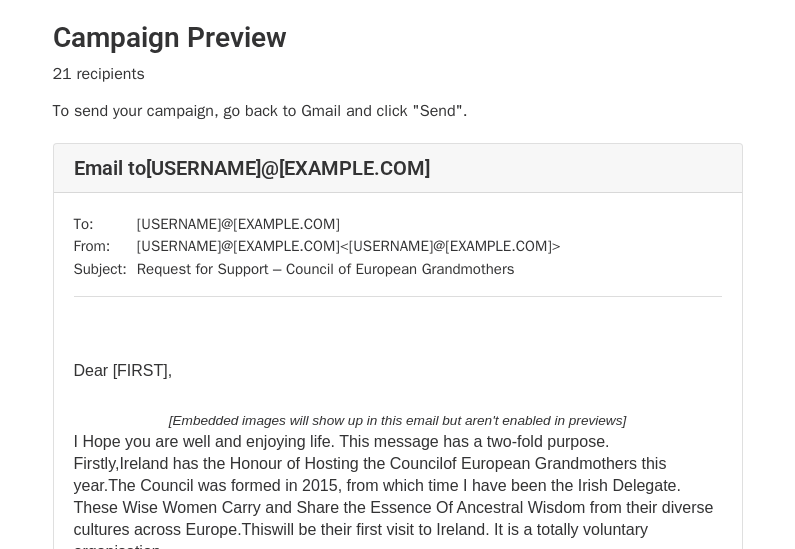 scroll, scrollTop: 0, scrollLeft: 0, axis: both 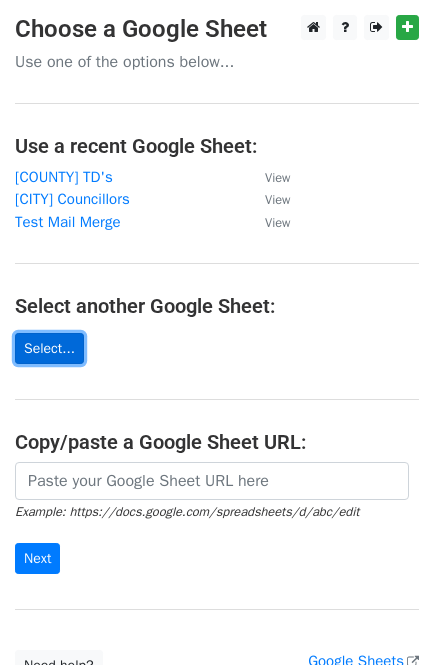 click on "Select..." at bounding box center (49, 348) 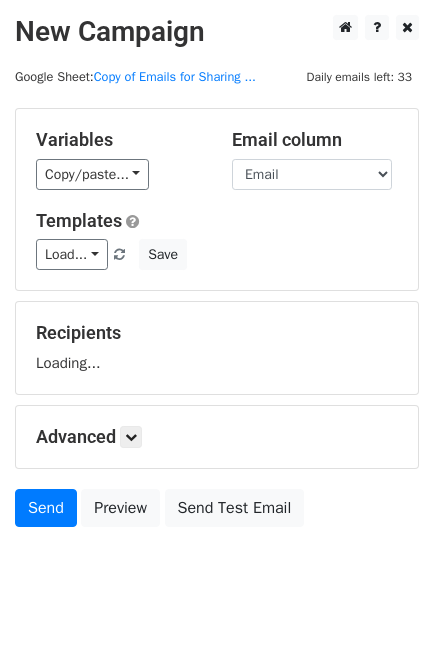 scroll, scrollTop: 0, scrollLeft: 0, axis: both 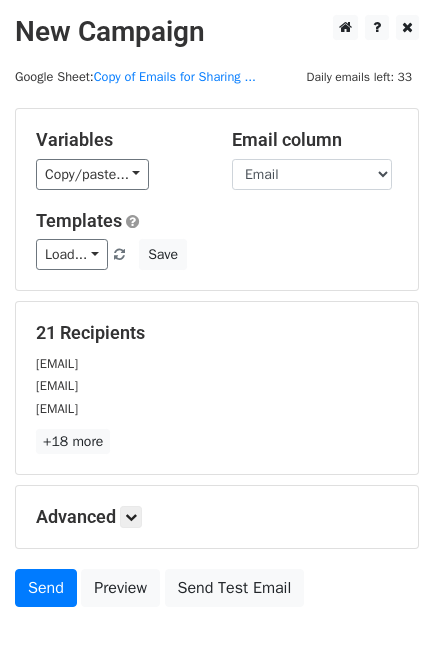 click on "[EMAIL]" at bounding box center (57, 364) 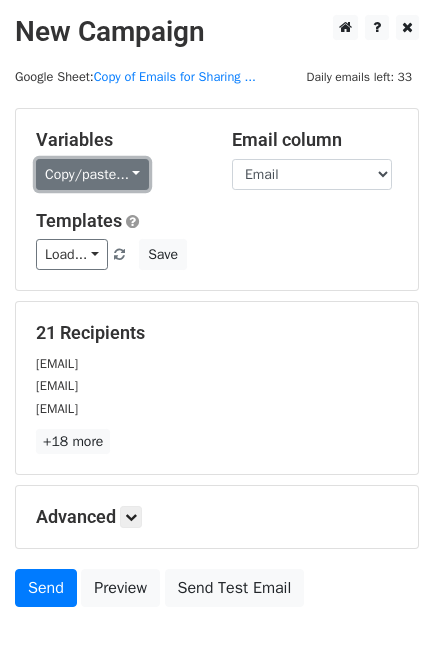 click on "Copy/paste..." at bounding box center (92, 174) 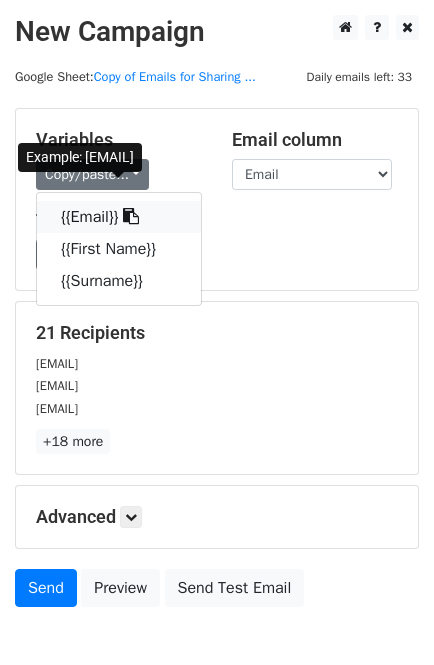 click on "{{Email}}" at bounding box center (119, 217) 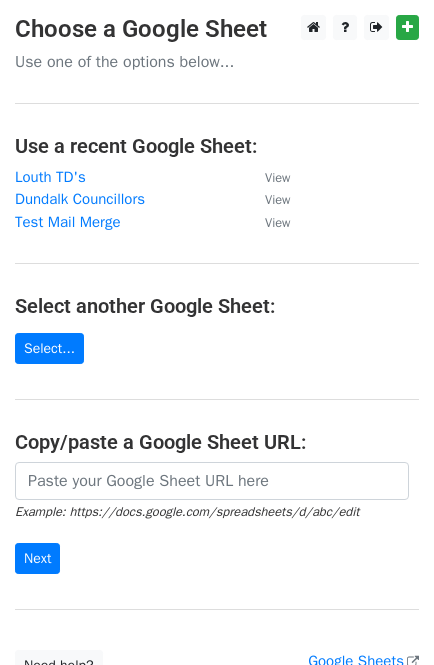 scroll, scrollTop: 0, scrollLeft: 0, axis: both 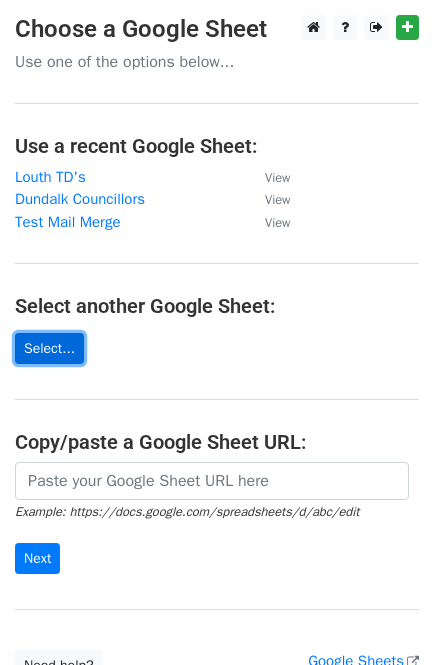 click on "Select..." at bounding box center (49, 348) 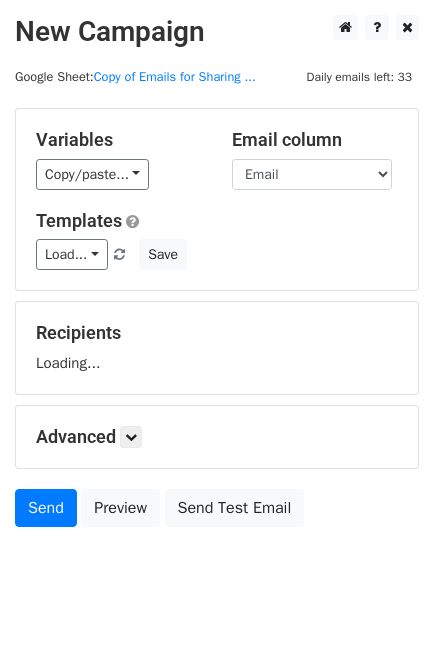 scroll, scrollTop: 0, scrollLeft: 0, axis: both 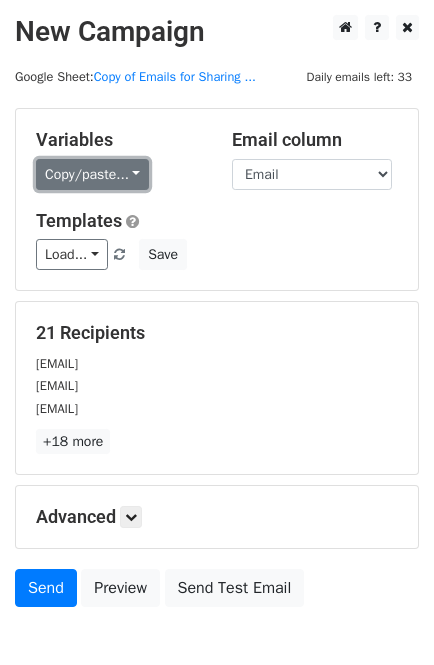 click on "Copy/paste..." at bounding box center [92, 174] 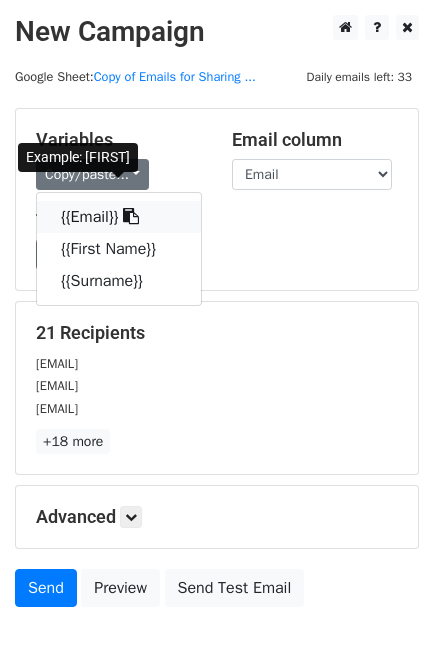 click on "{{Email}}" at bounding box center [119, 217] 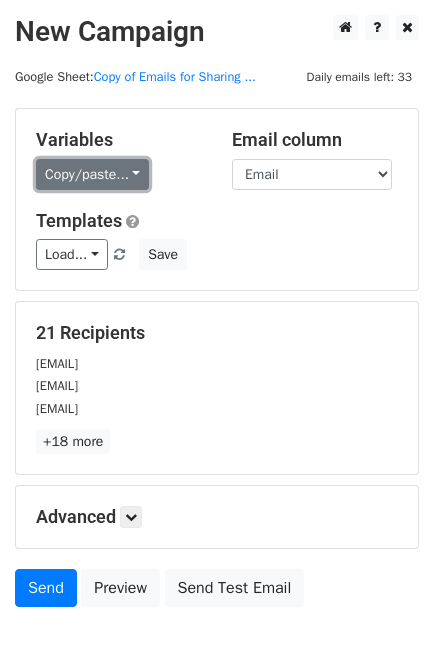 click on "Copy/paste..." at bounding box center (92, 174) 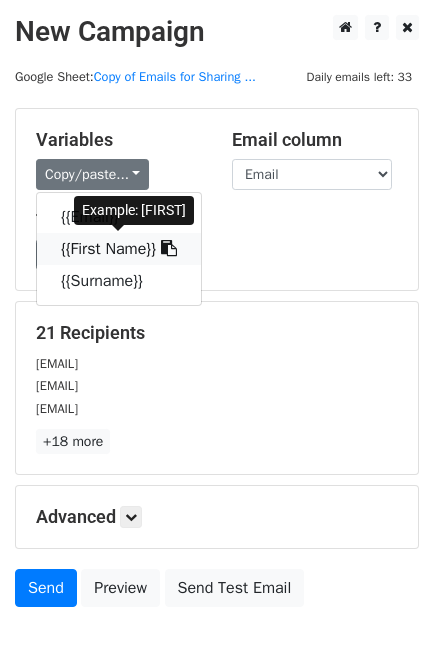 click on "{{First Name}}" at bounding box center [119, 249] 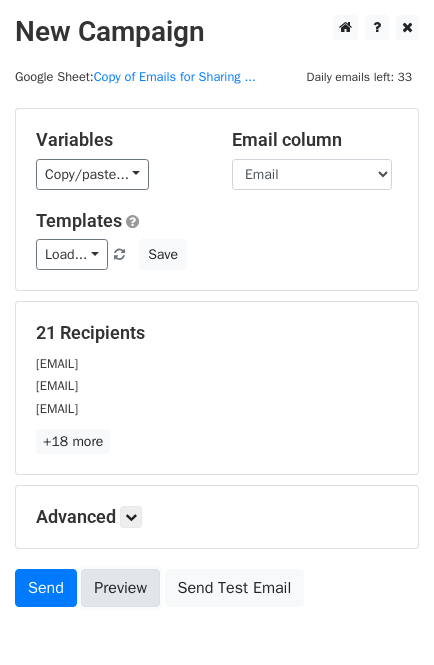 drag, startPoint x: 11, startPoint y: 252, endPoint x: 132, endPoint y: 579, distance: 348.66888 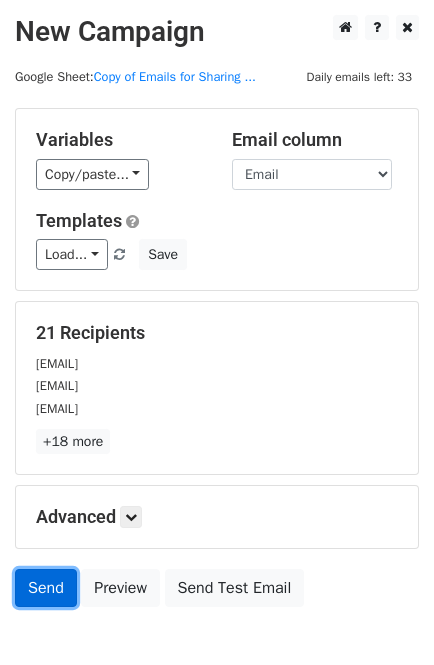 click on "Send" at bounding box center (46, 588) 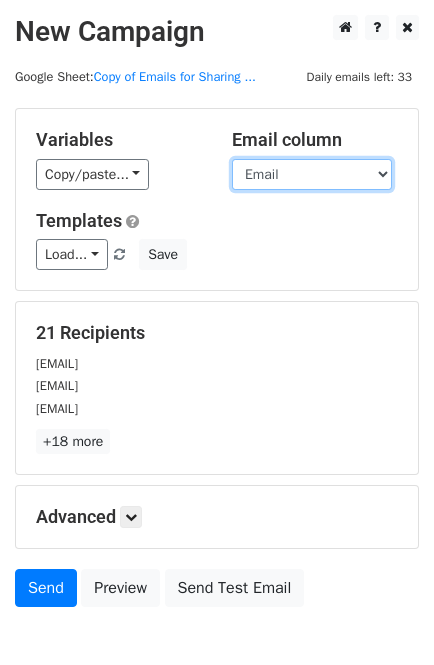 click on "Email
First Name
Surname" at bounding box center [312, 174] 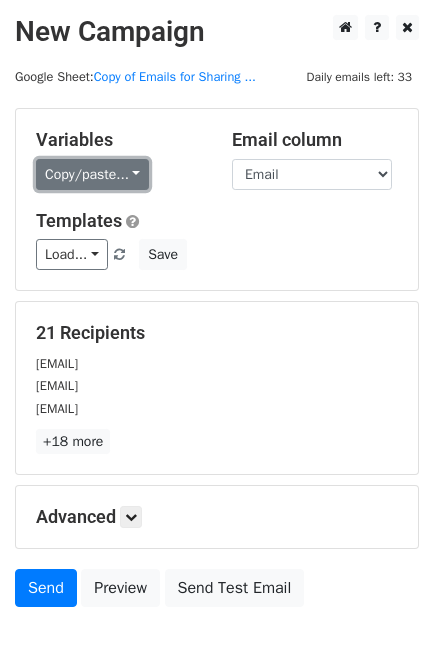 click on "Copy/paste..." at bounding box center [92, 174] 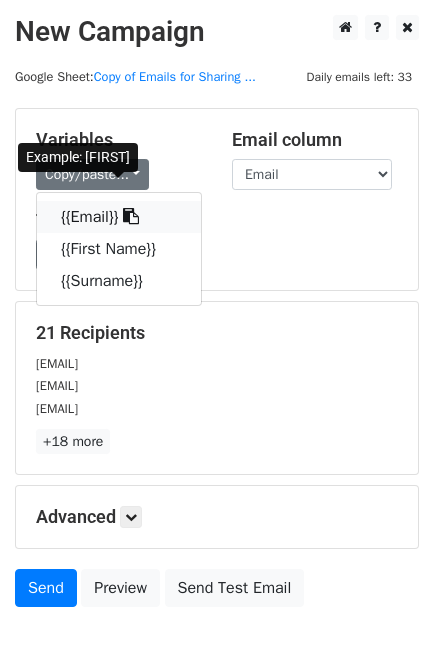 click on "{{Email}}" at bounding box center [119, 217] 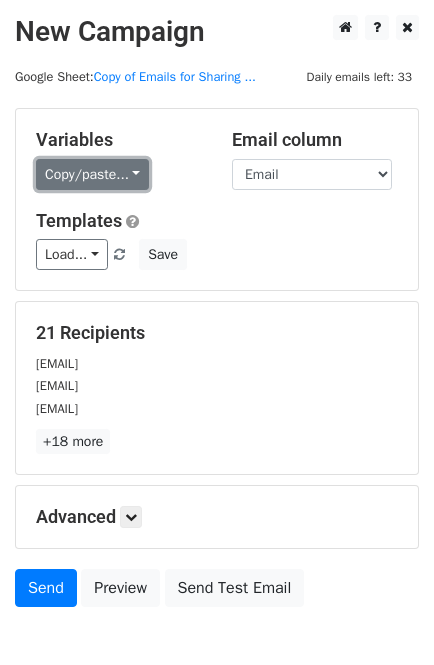 click on "Copy/paste..." at bounding box center (92, 174) 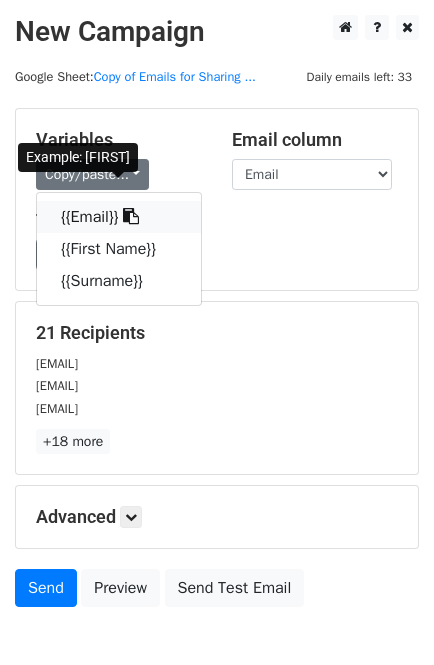 click on "{{Email}}" at bounding box center (119, 217) 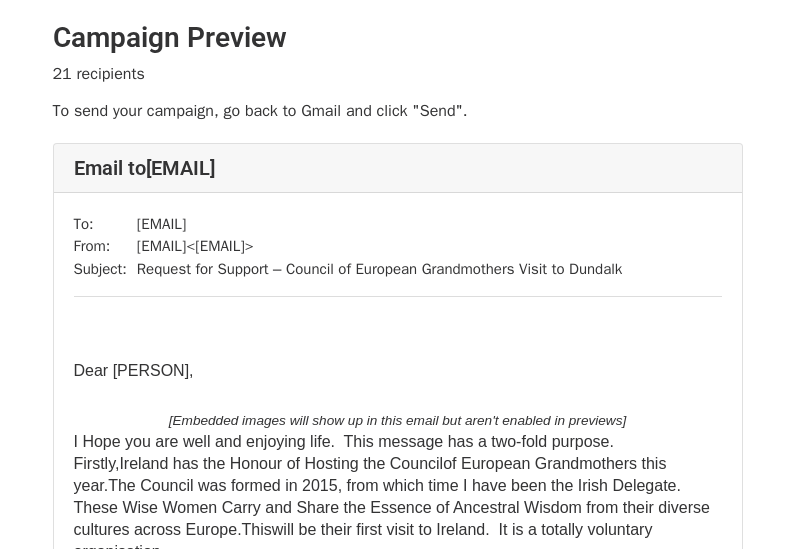 scroll, scrollTop: 0, scrollLeft: 0, axis: both 